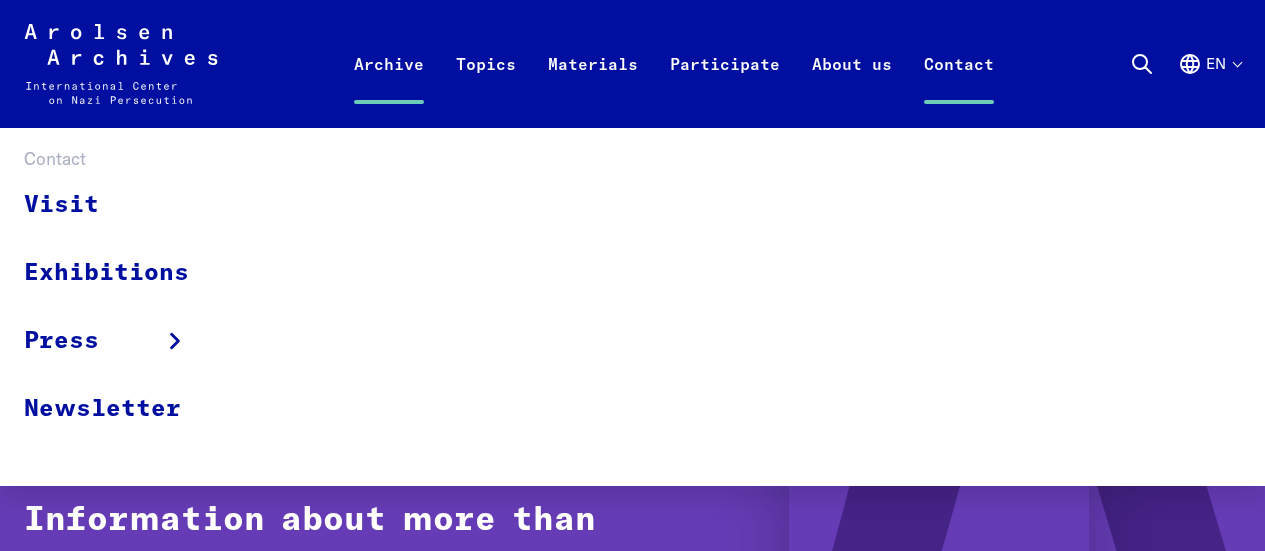 scroll, scrollTop: 0, scrollLeft: 0, axis: both 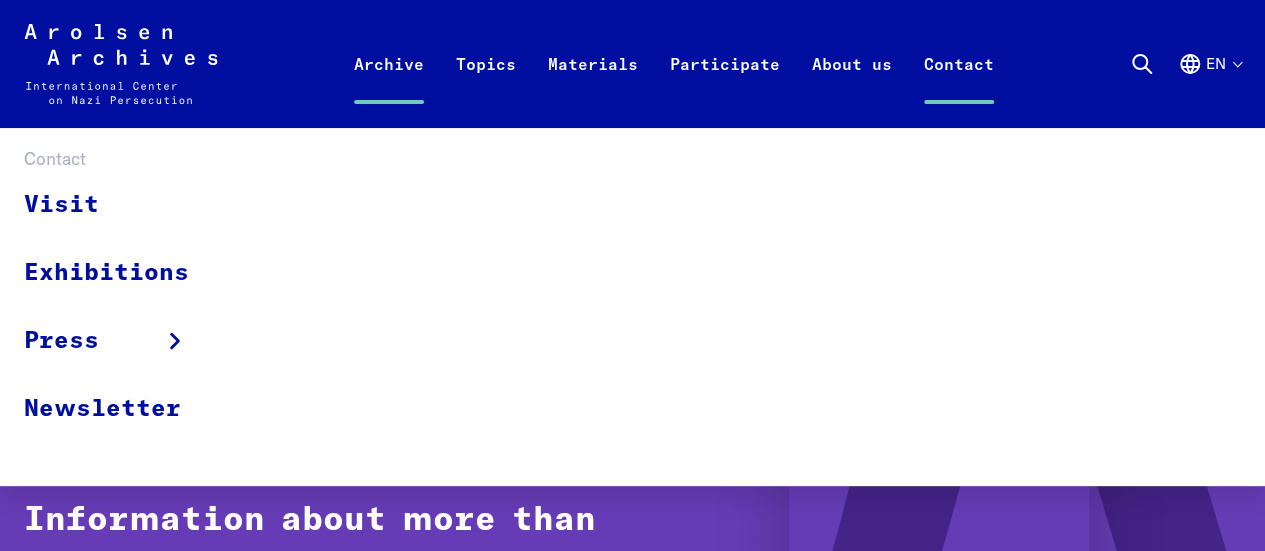 click on "Contact" at bounding box center [959, 88] 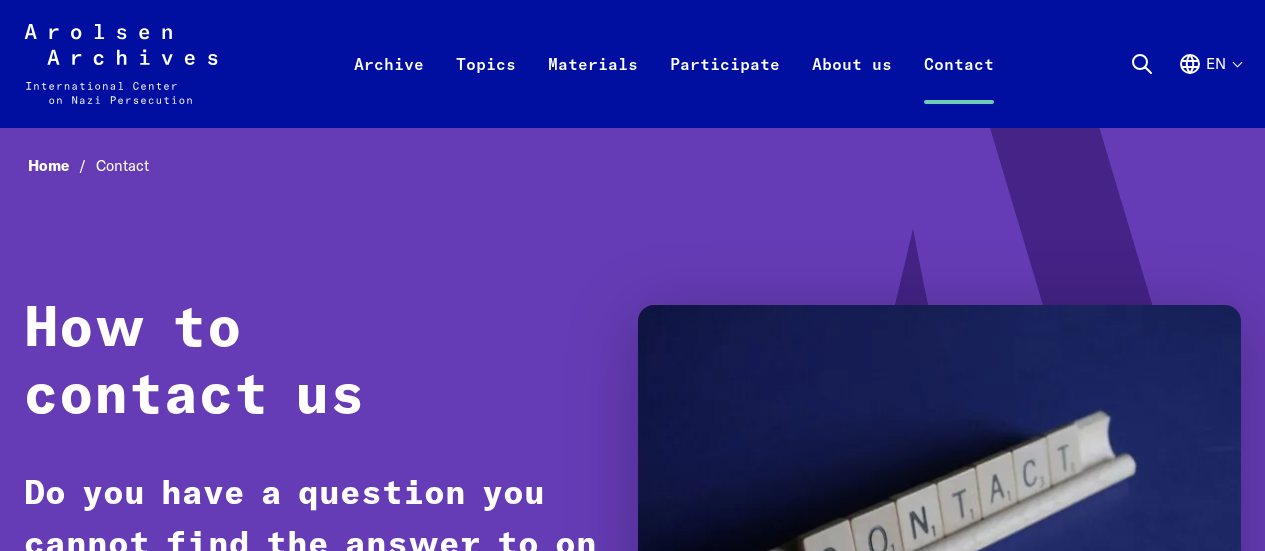 scroll, scrollTop: 0, scrollLeft: 0, axis: both 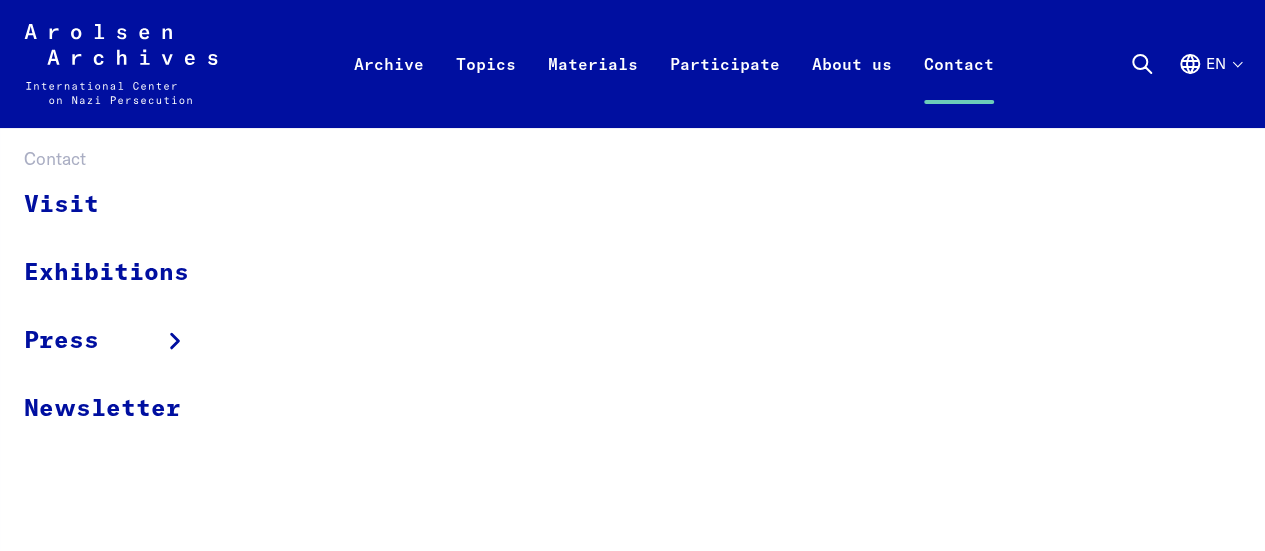 click on "Contact" at bounding box center [959, 88] 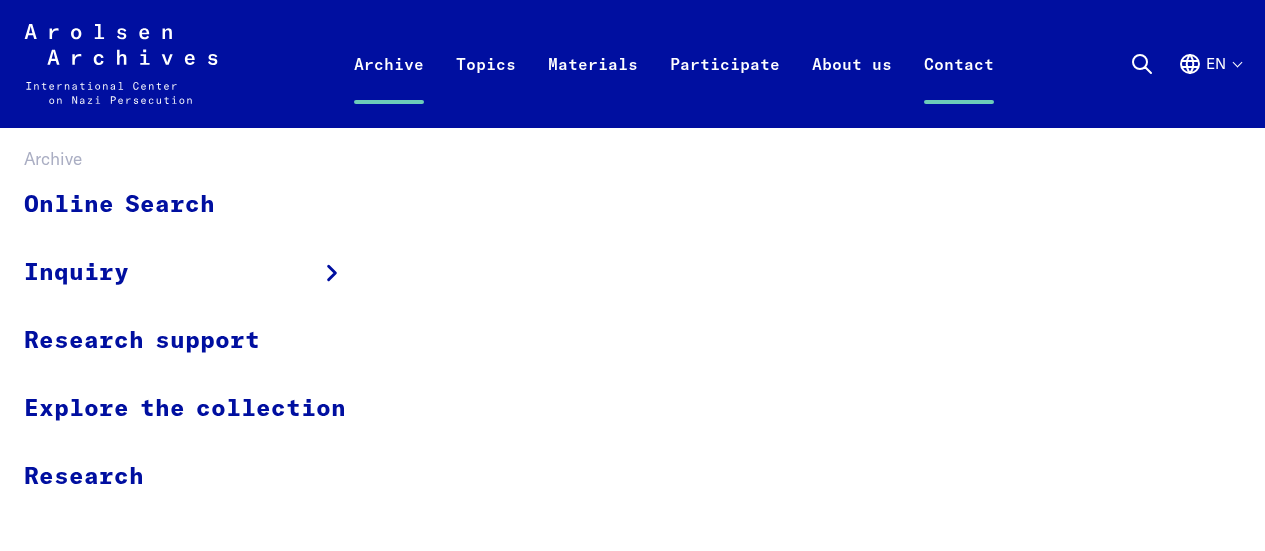 scroll, scrollTop: 0, scrollLeft: 0, axis: both 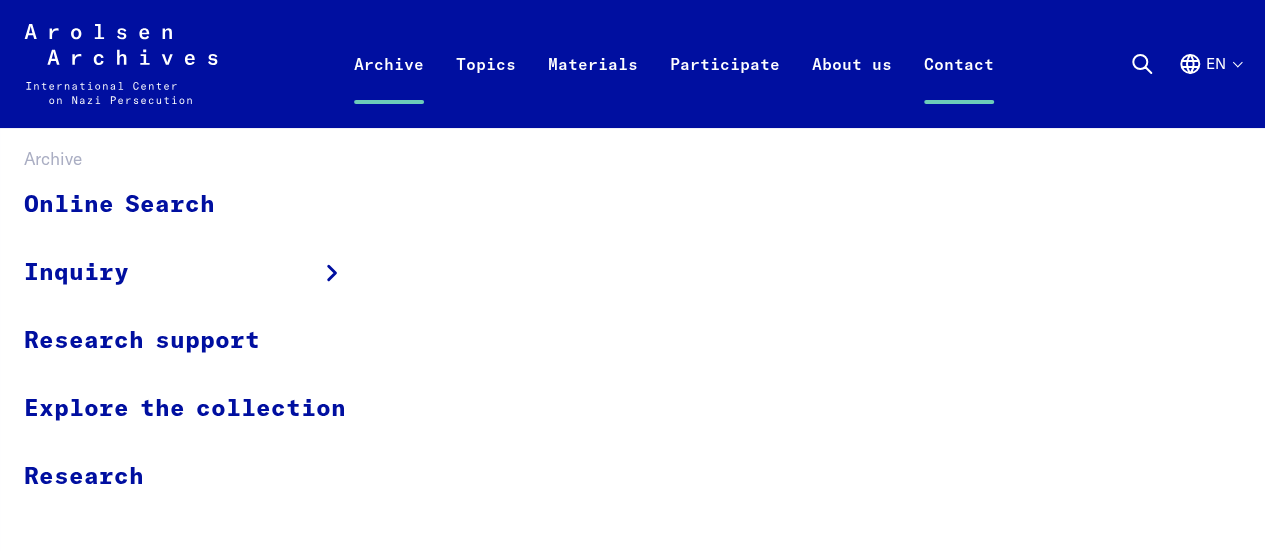 click on "Archive" at bounding box center [389, 88] 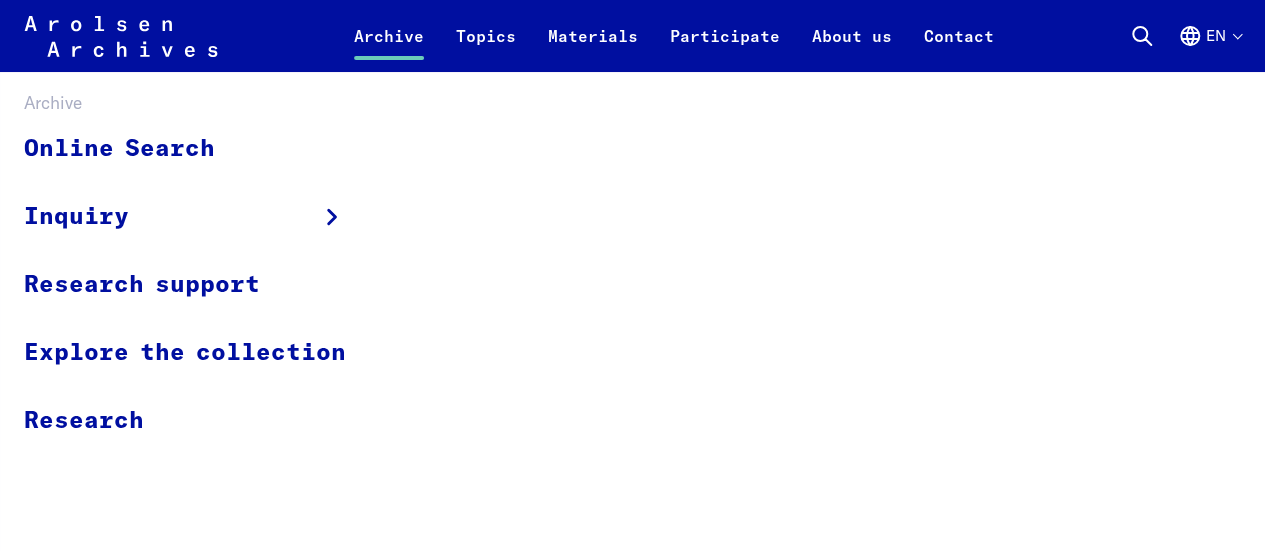 scroll, scrollTop: 40, scrollLeft: 0, axis: vertical 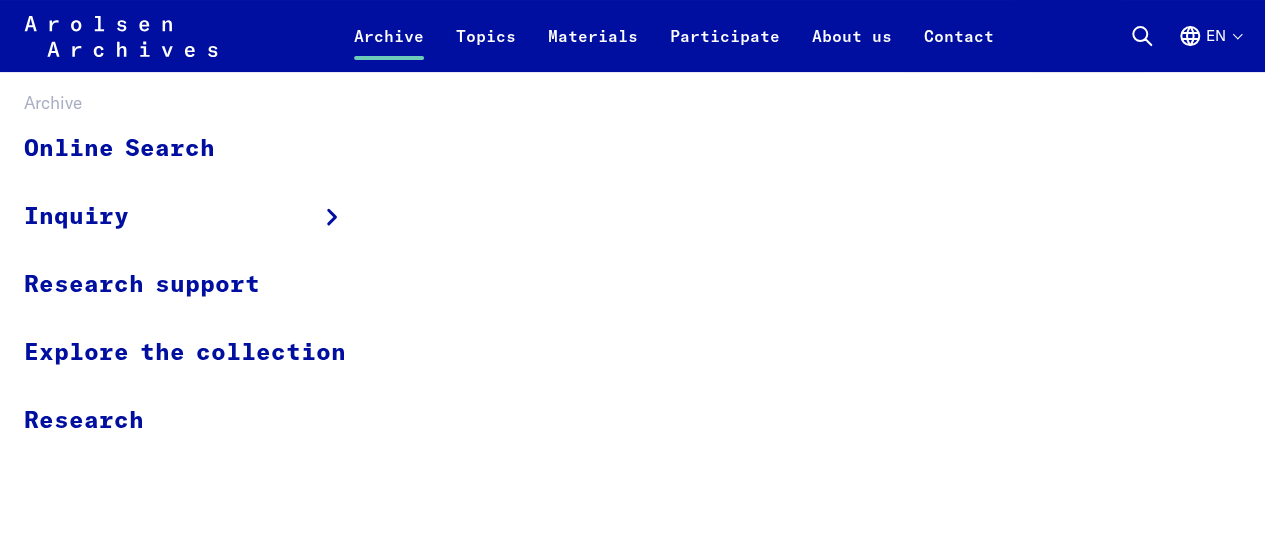 click on "Online Search   Inquiry     Inquiry form       Research support   Explore the collection   Research" at bounding box center [632, 285] 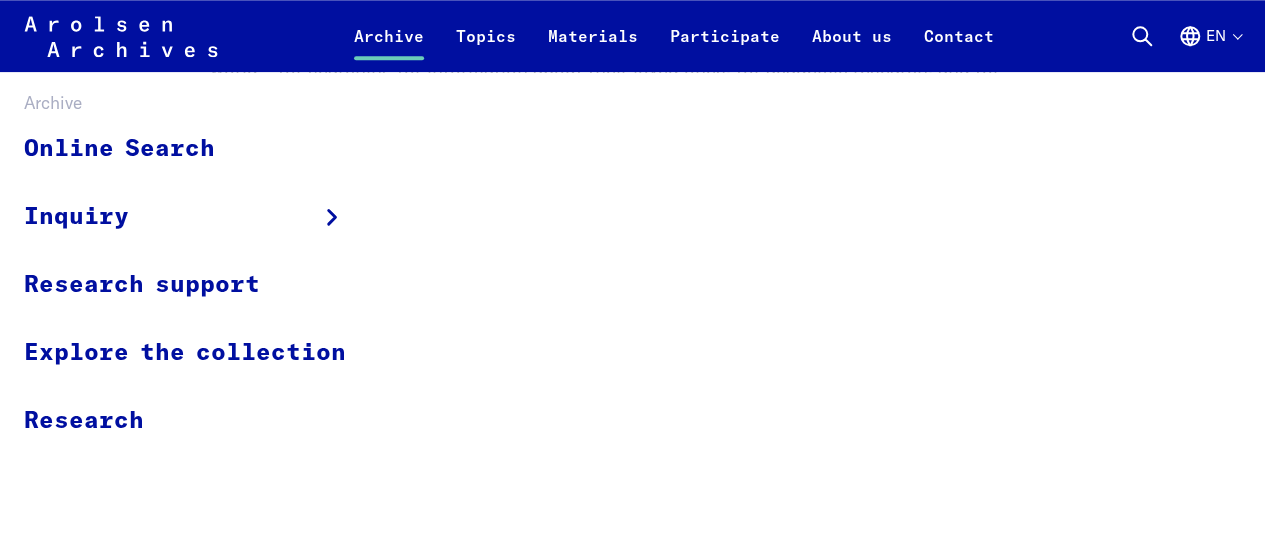 scroll, scrollTop: 1120, scrollLeft: 0, axis: vertical 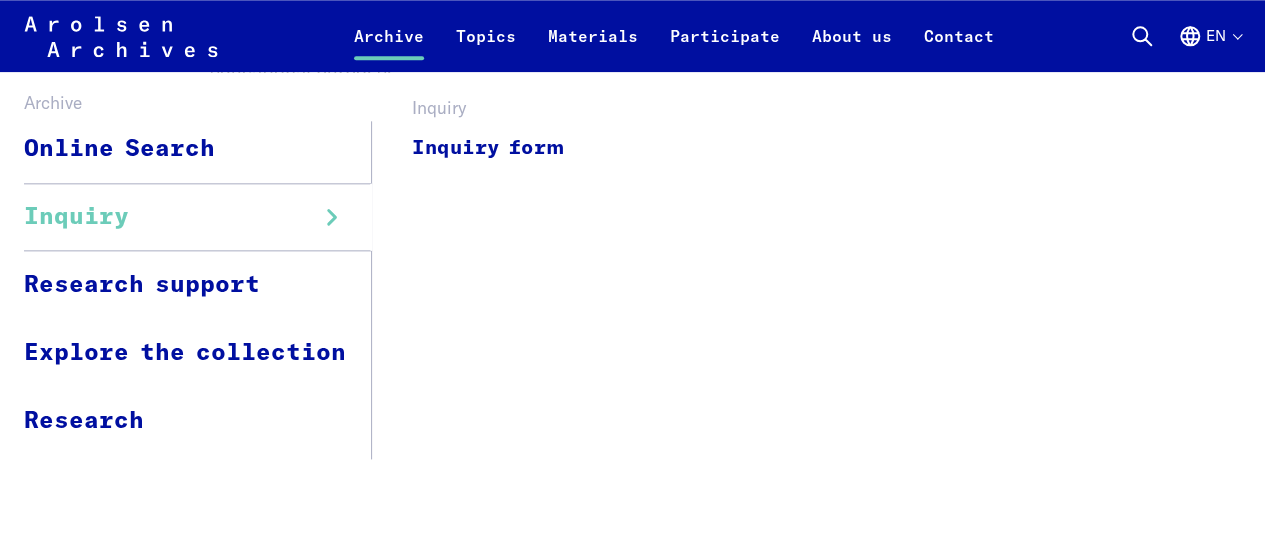 click on "Inquiry" at bounding box center [76, 217] 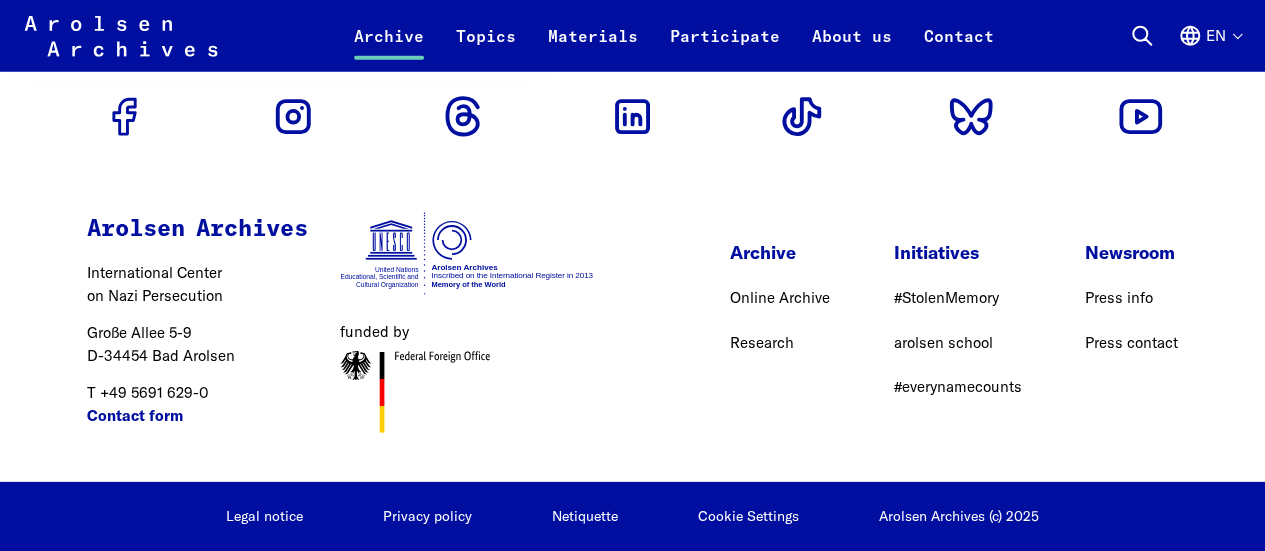 scroll, scrollTop: 6689, scrollLeft: 0, axis: vertical 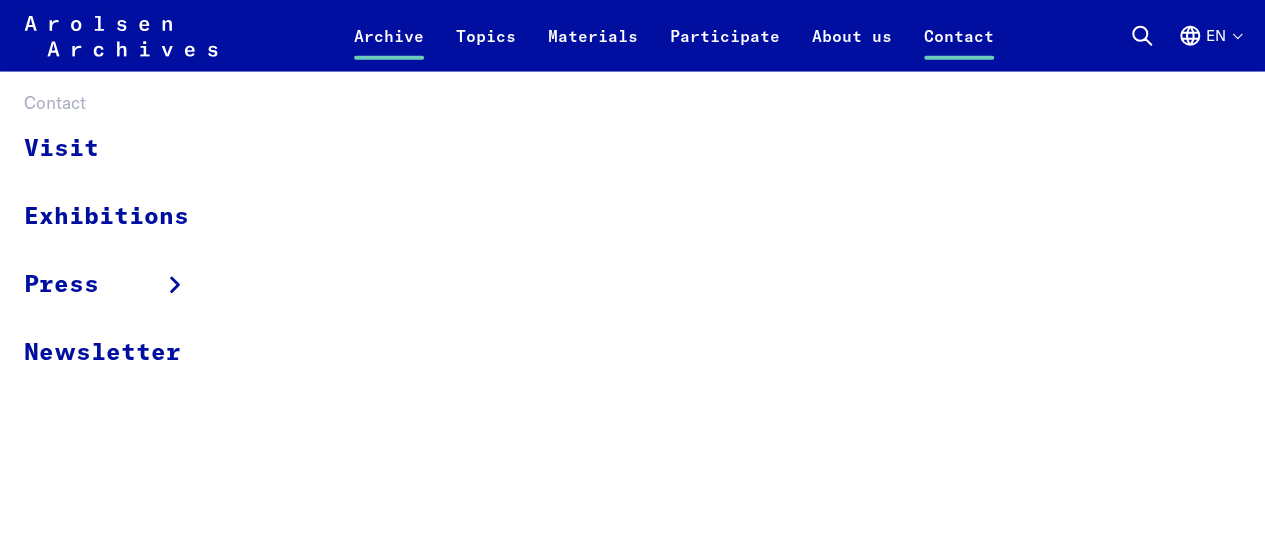click on "Contact" at bounding box center (959, 48) 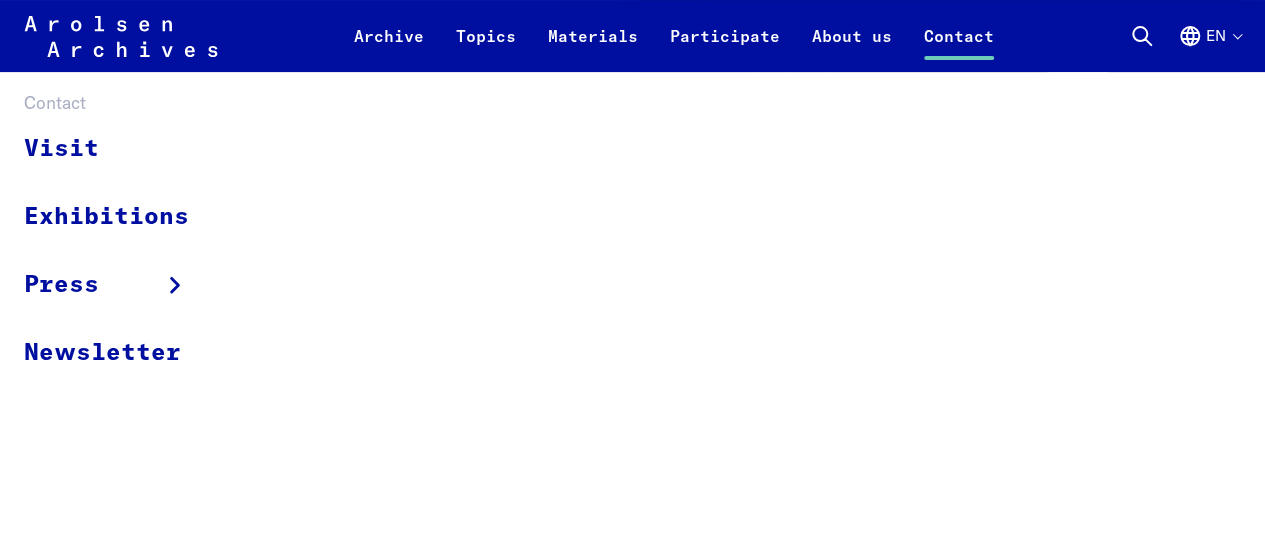 scroll, scrollTop: 360, scrollLeft: 0, axis: vertical 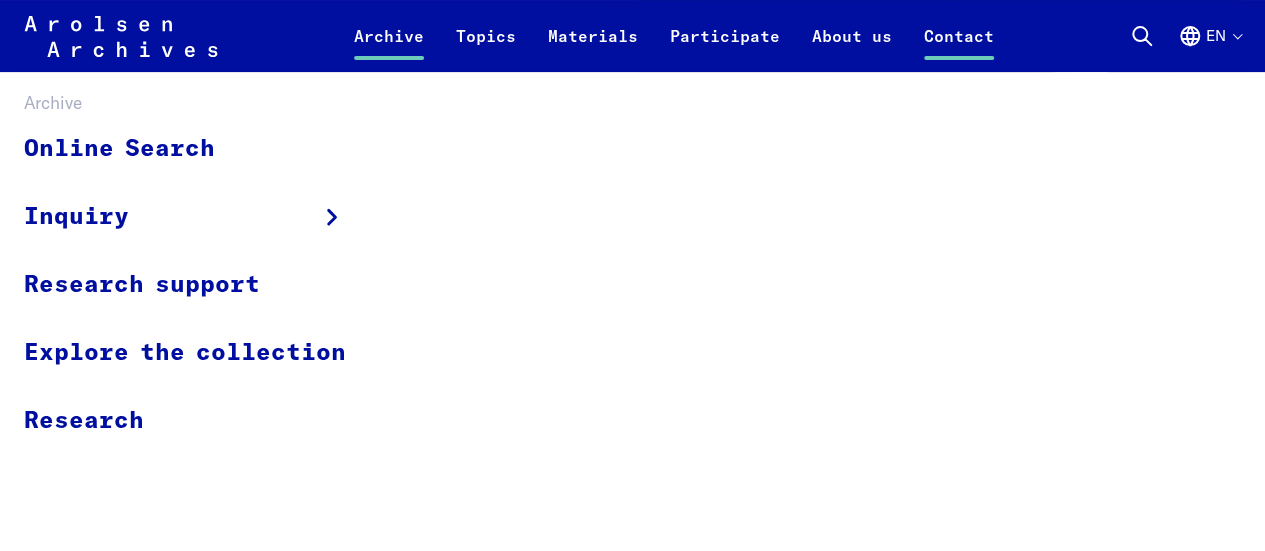 click on "Archive" at bounding box center [389, 48] 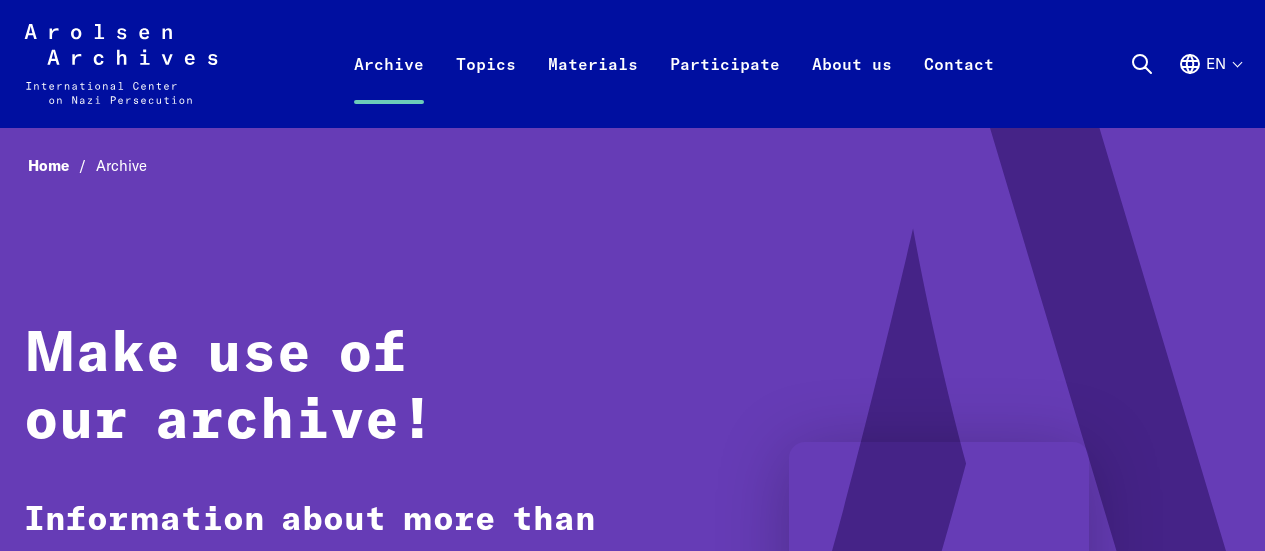 scroll, scrollTop: 0, scrollLeft: 0, axis: both 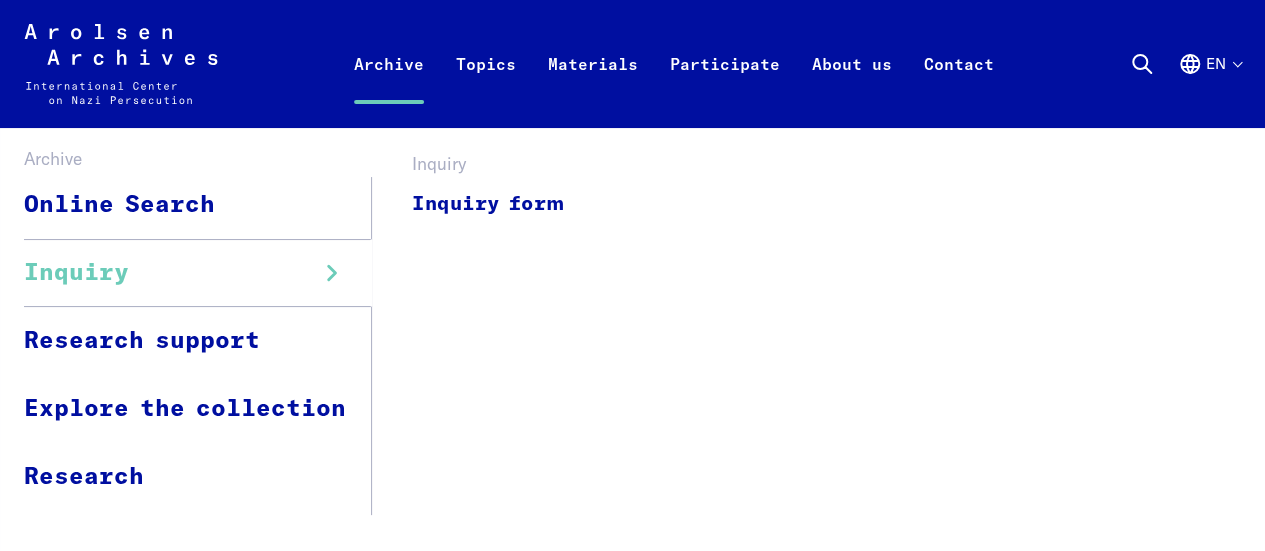 click on "Inquiry" at bounding box center [76, 273] 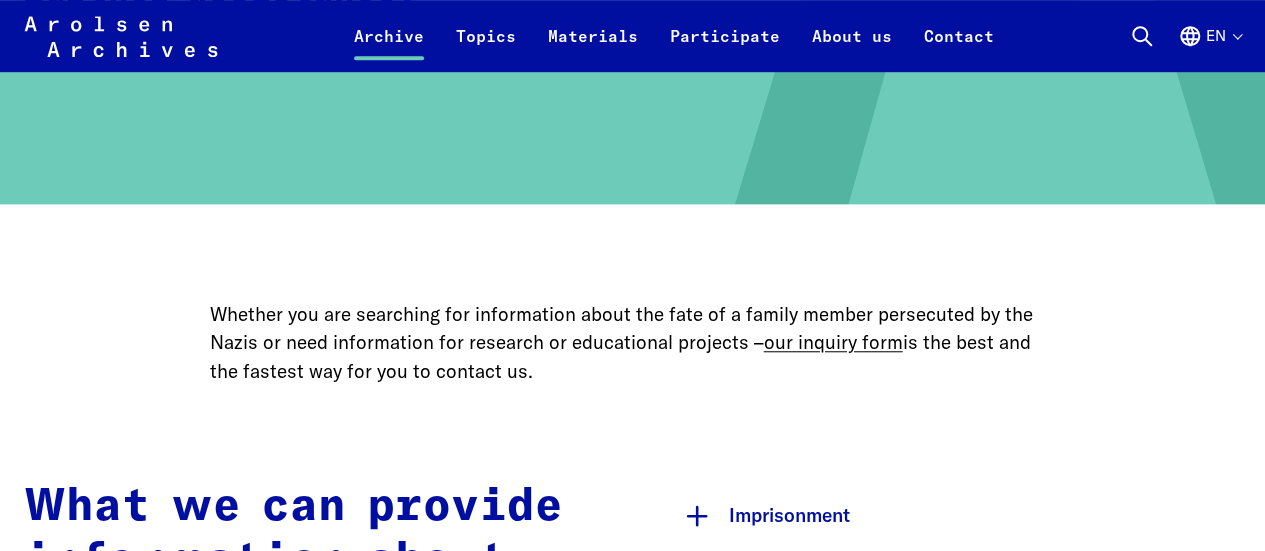 scroll, scrollTop: 680, scrollLeft: 0, axis: vertical 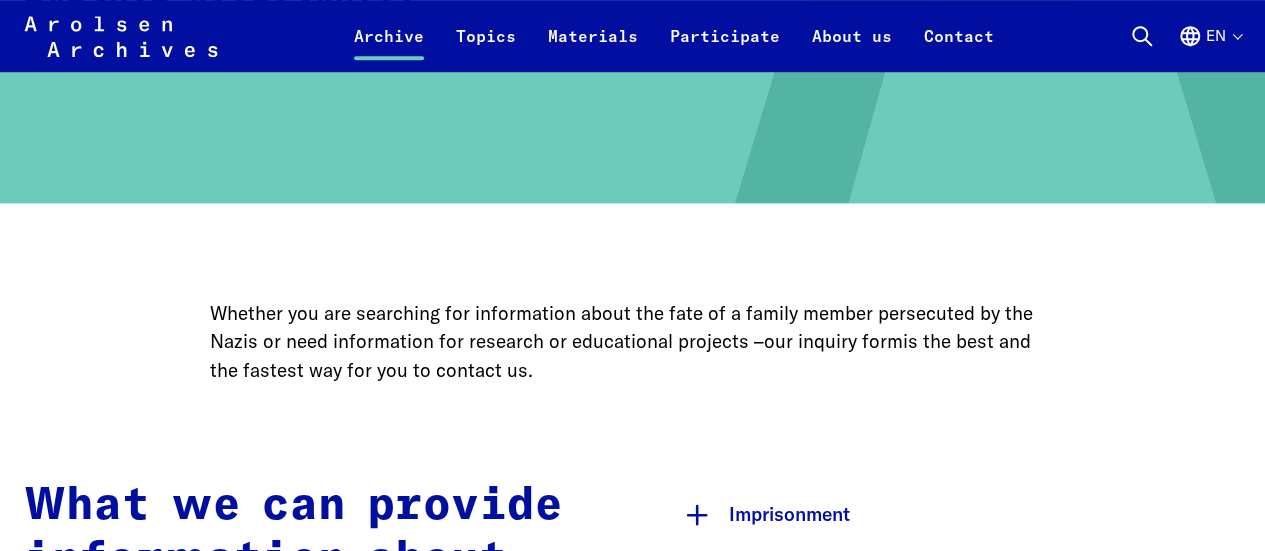 click on "our inquiry form" at bounding box center [833, 341] 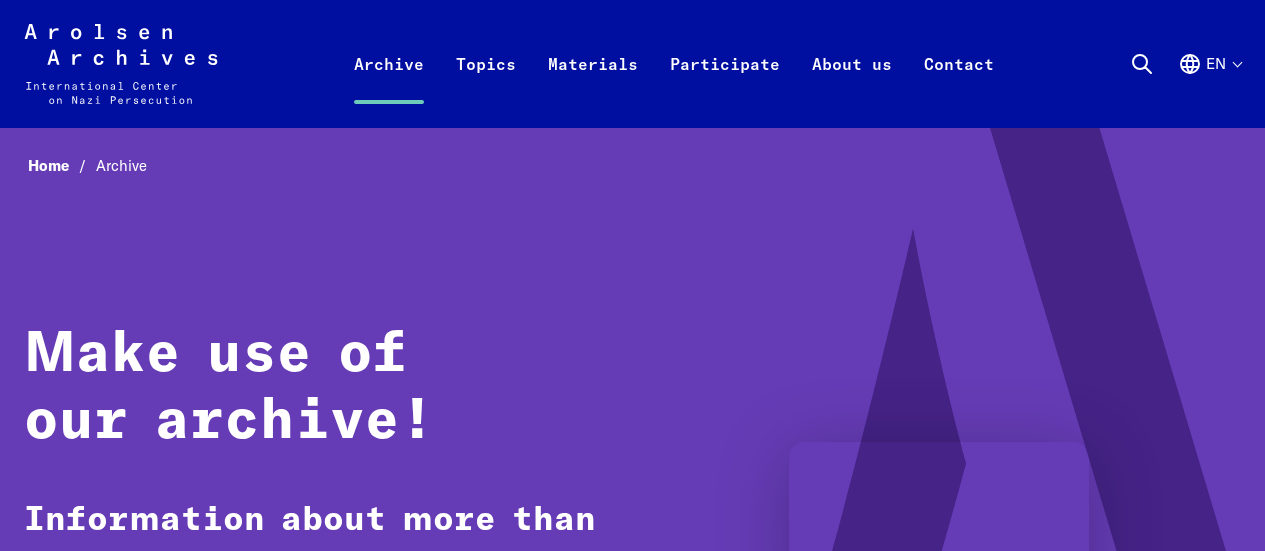 scroll, scrollTop: 0, scrollLeft: 0, axis: both 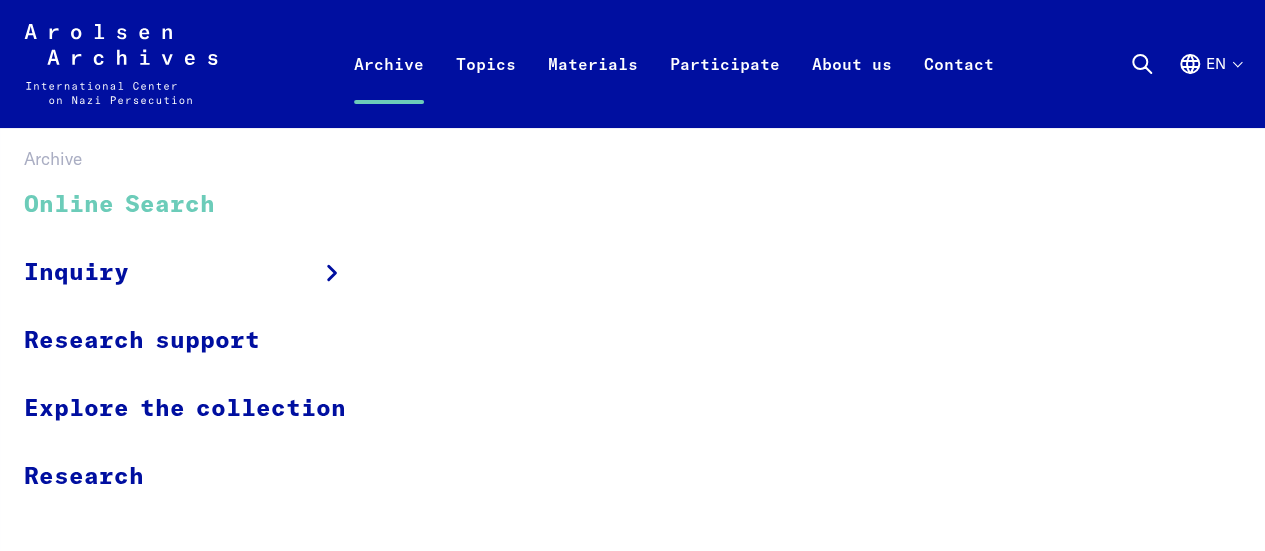 click on "Online Search" at bounding box center [198, 205] 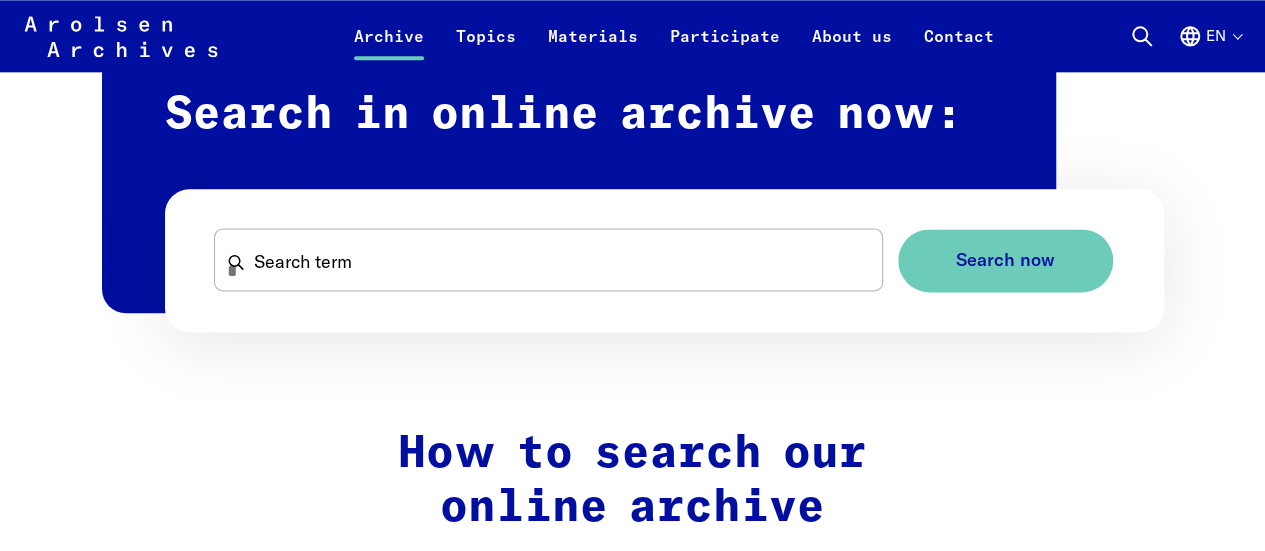 scroll, scrollTop: 1225, scrollLeft: 0, axis: vertical 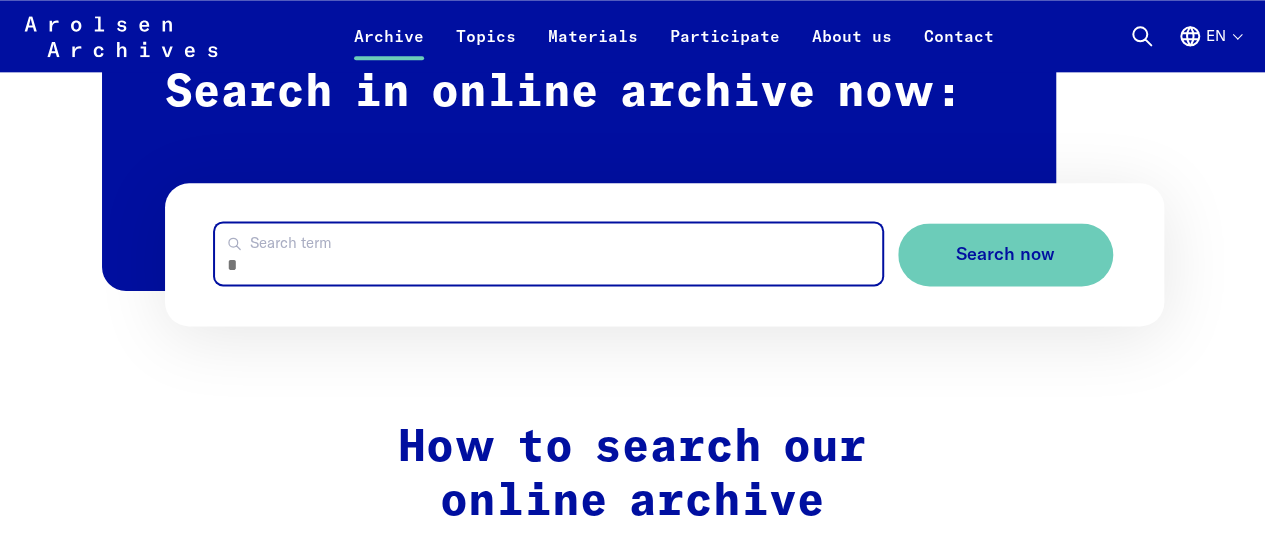 click on "Search term" at bounding box center (548, 253) 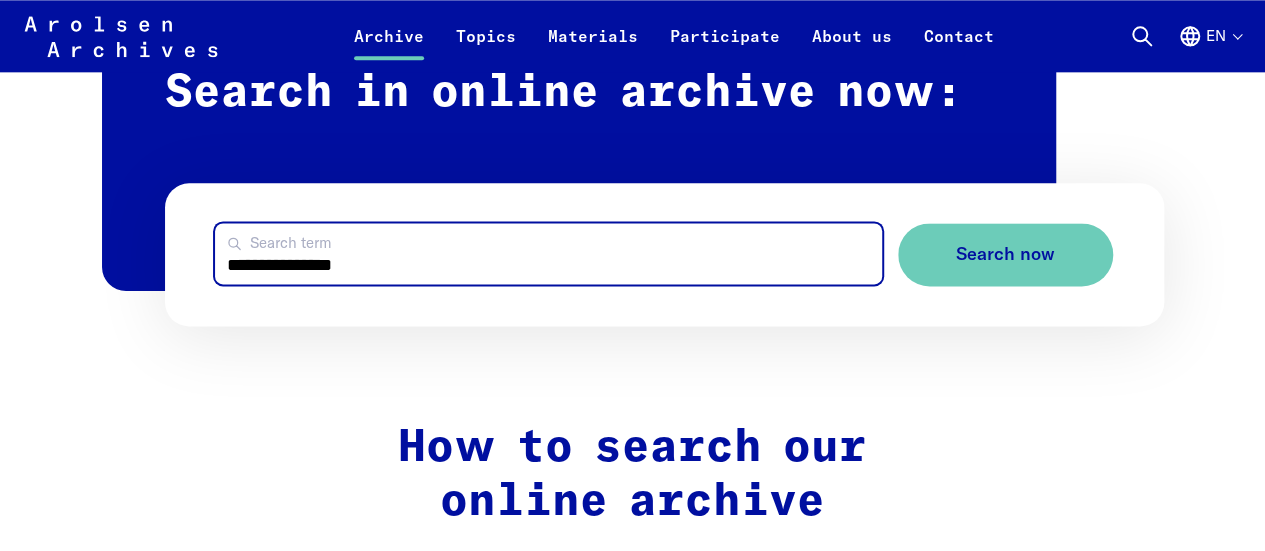 type on "**********" 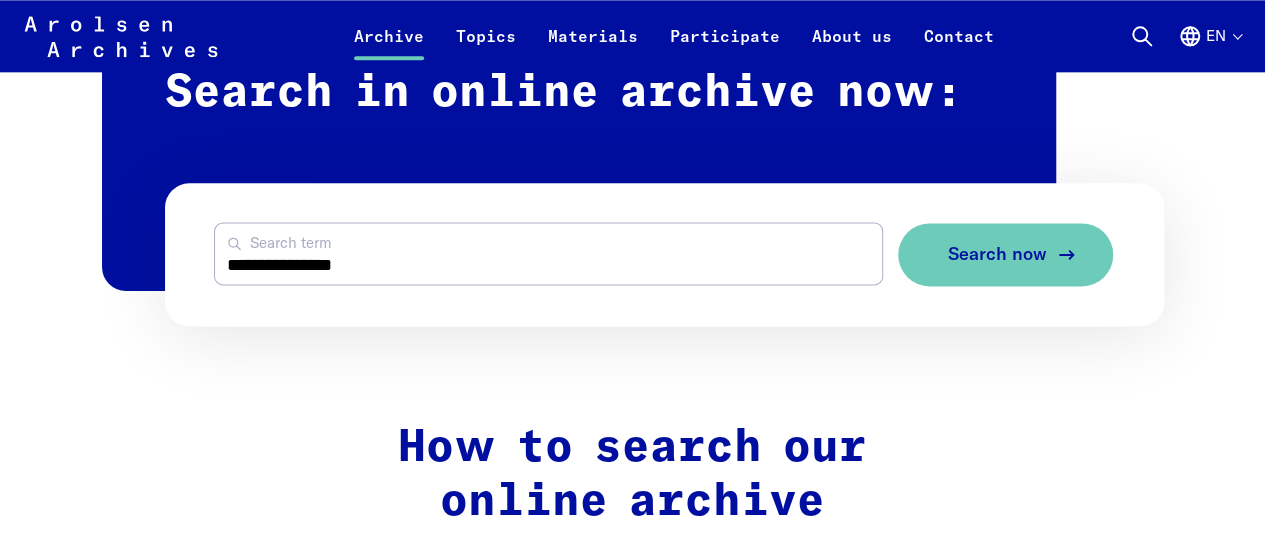 click on "Search now" at bounding box center [997, 254] 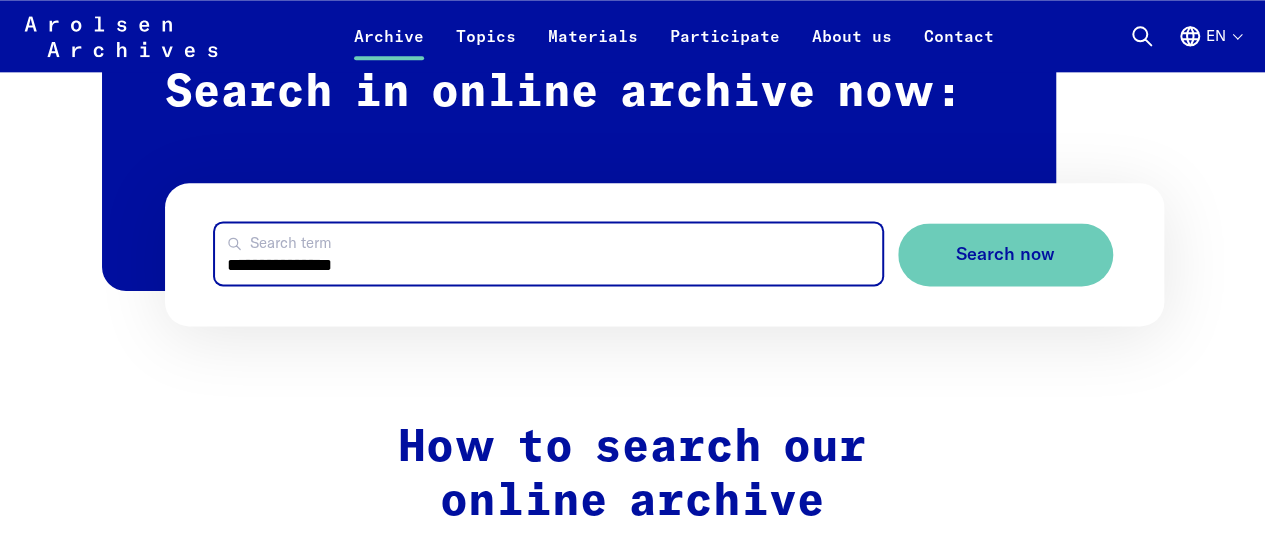 drag, startPoint x: 224, startPoint y: 271, endPoint x: 371, endPoint y: 264, distance: 147.16656 